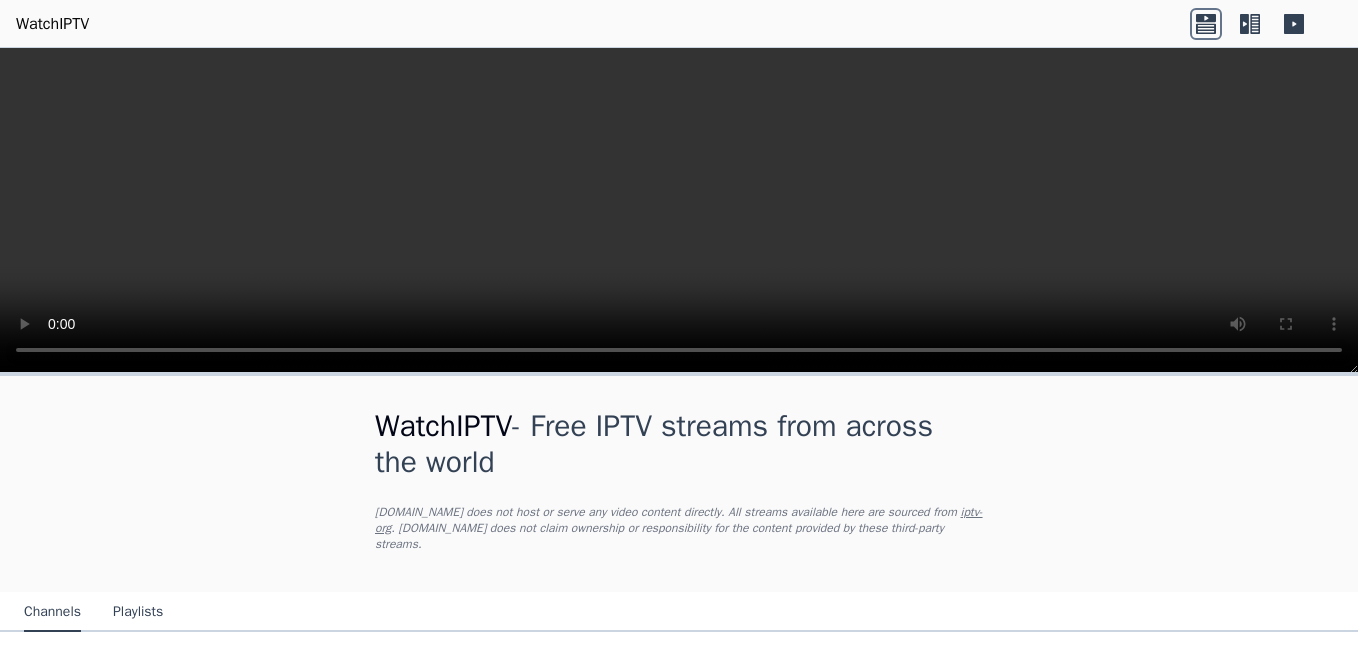 scroll, scrollTop: 0, scrollLeft: 0, axis: both 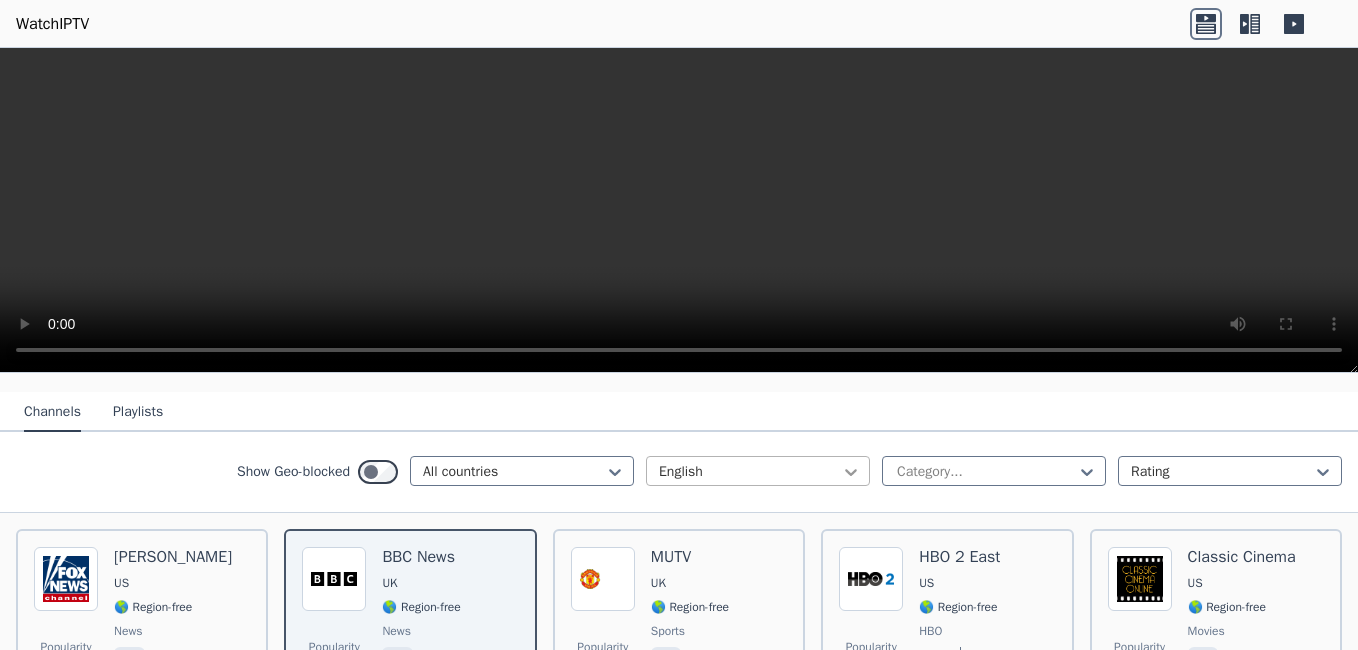 click 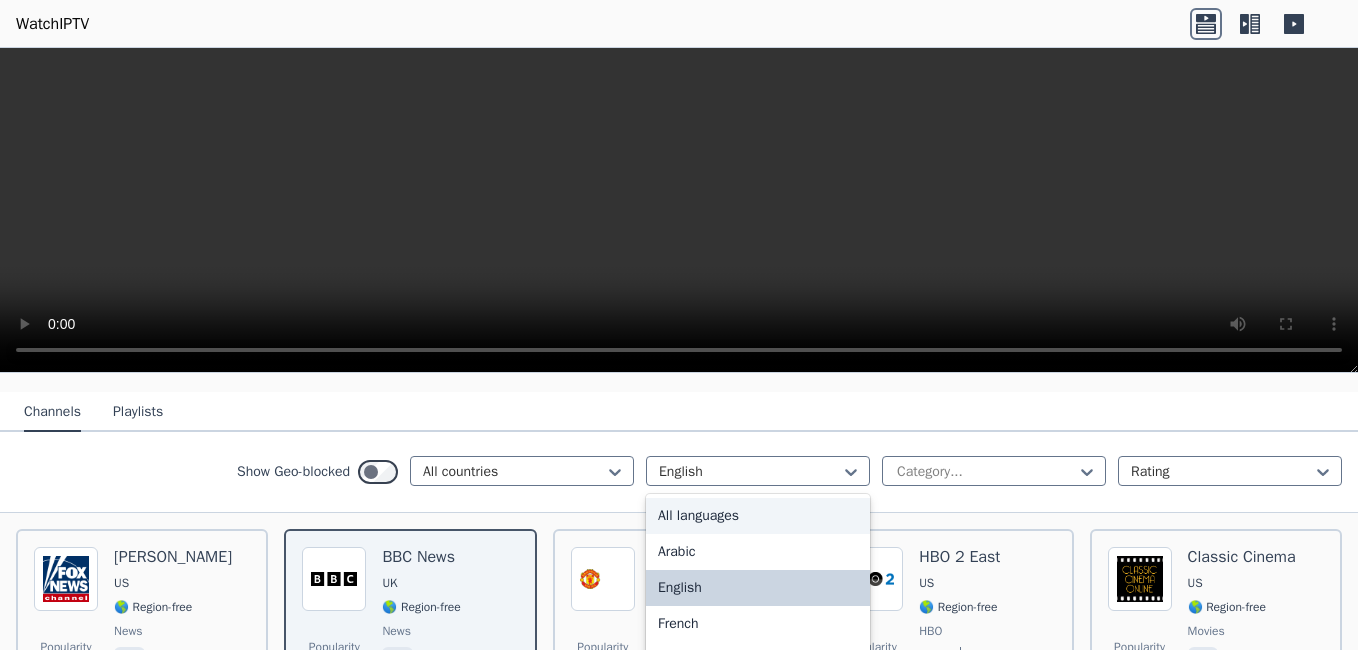 click on "All languages" at bounding box center [758, 516] 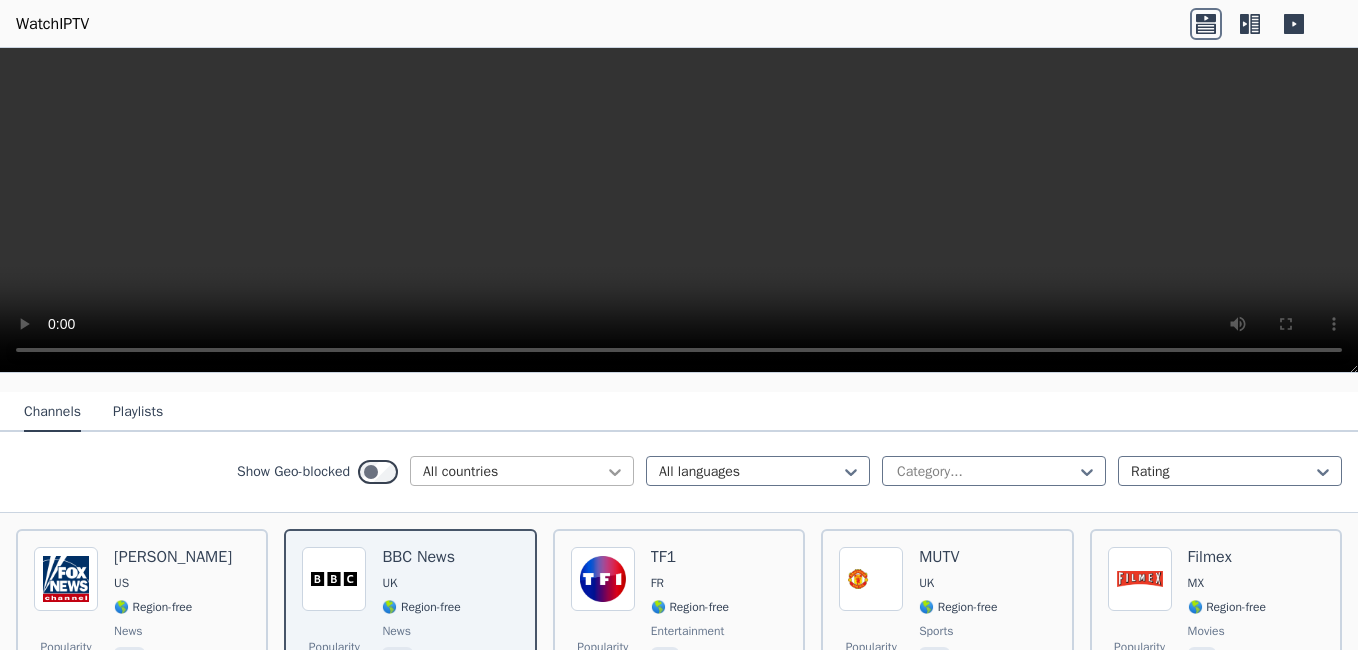 click 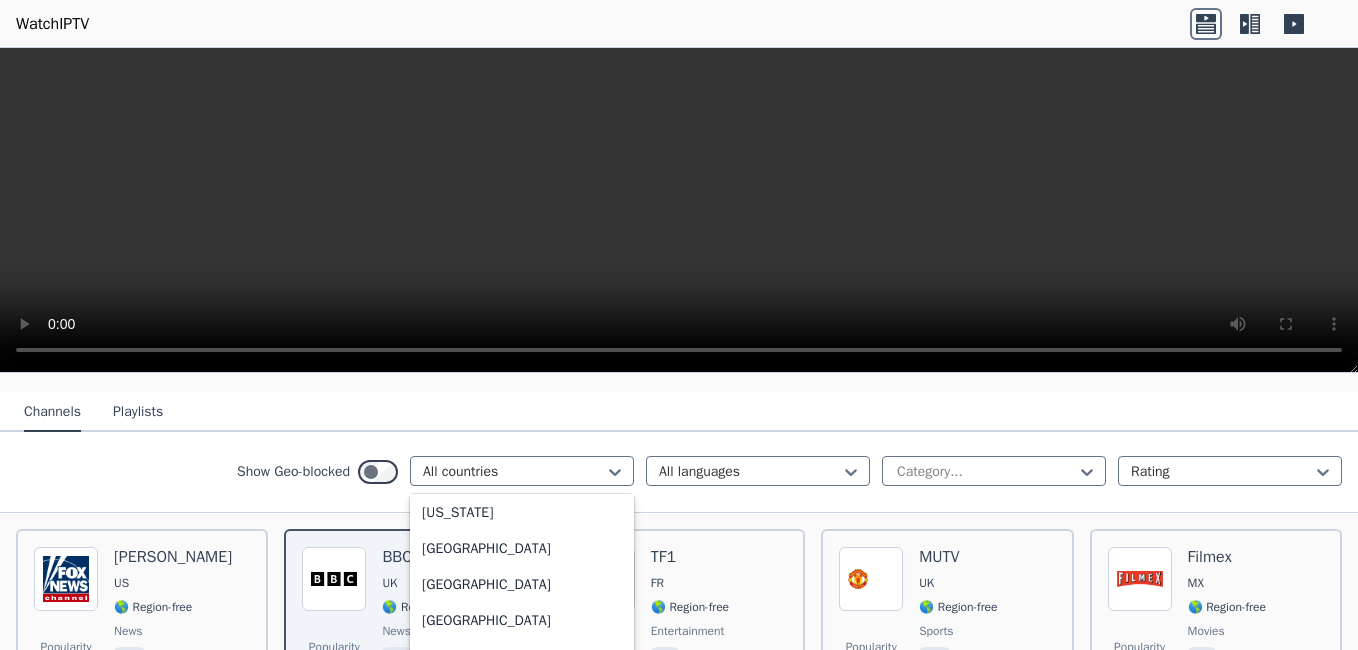 scroll, scrollTop: 2595, scrollLeft: 0, axis: vertical 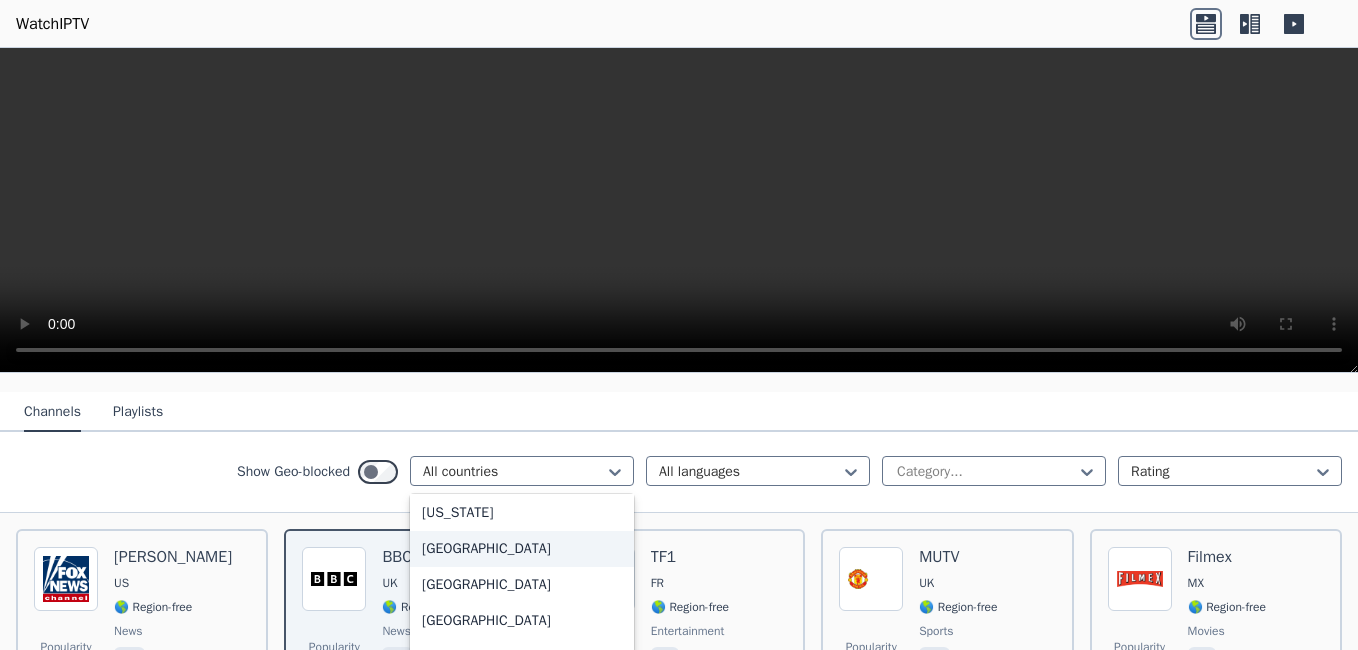 click on "[GEOGRAPHIC_DATA]" at bounding box center (522, 549) 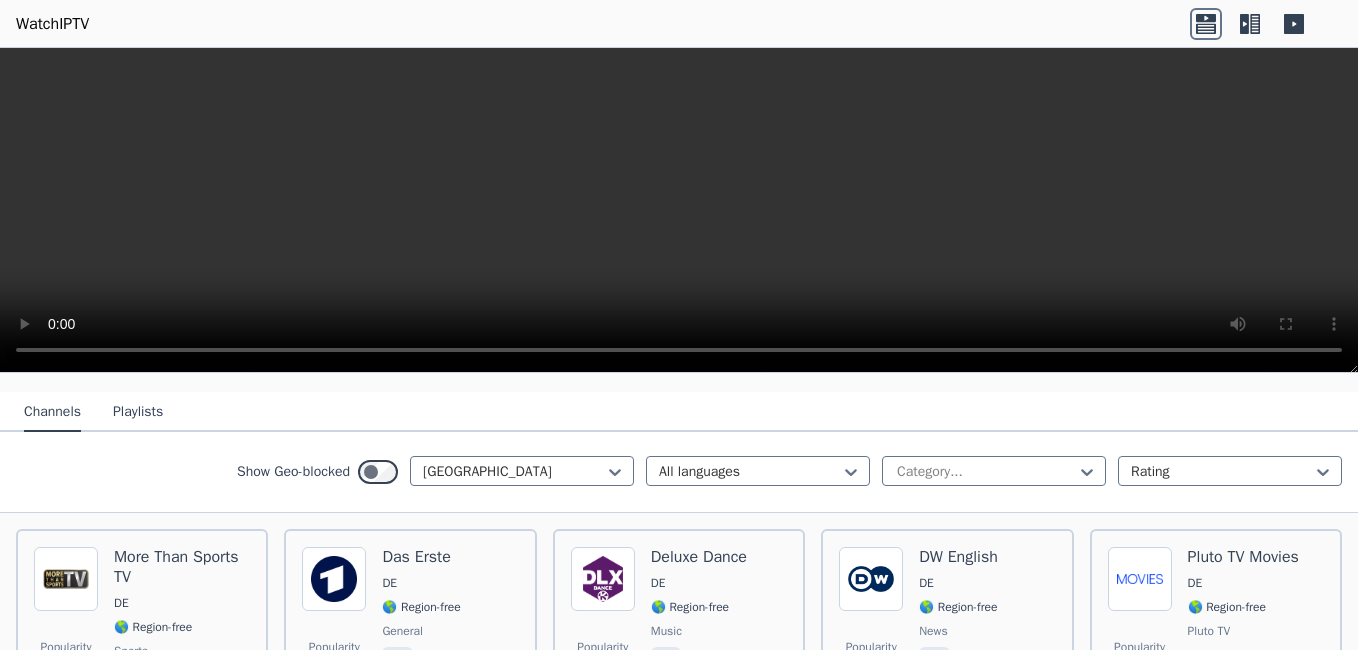 click on "Popularity 700 More Than Sports TV DE 🌎 Region-free sports deu Popularity 485 Das Erste DE 🌎 Region-free general deu Popularity 440 Deluxe Dance DE 🌎 Region-free music eng Popularity 403 DW English DE 🌎 Region-free news eng Popularity 401 Pluto TV Movies DE 🌎 Region-free Pluto TV movies deu Popularity 304 Action Sports DE 🌎 Region-free Pluto TV sports deu Popularity 299 Deluxe Music DE 🌎 Region-free music deu Popularity 215 MTV Unplugged DE 🌎 Region-free Pluto TV music deu Popularity 192 Deutsches Musik Fernsehen DE 🌎 Region-free music deu Popularity 188 SRF DE 🌎 Region-free general deu Popularity 173 auto motor und sport channel DE 🌎 Region-free auto deu Popularity 165 N24 Doku DE 🌎 Region-free documentary deu Popularity 159 Deluxe Flashback DE 🌎 Region-free music eng Popularity 158 Deluxe Lounge DE 🌎 Region-free music deu Popularity 154 Motorvision DE 🌎 Region-free auto eng Popularity 150 Pluto TV Kultfilme DE 🌎 Region-free Pluto TV movies deu Popularity 143 9" at bounding box center [679, 5795] 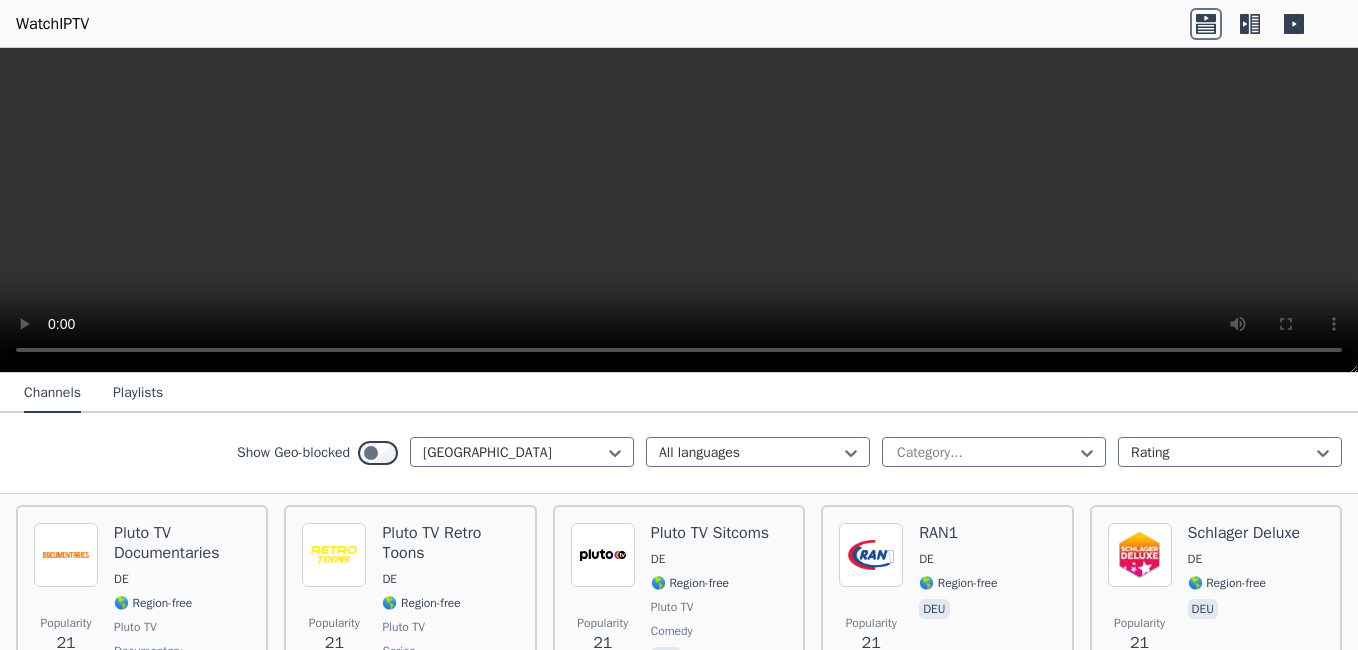 scroll, scrollTop: 5360, scrollLeft: 0, axis: vertical 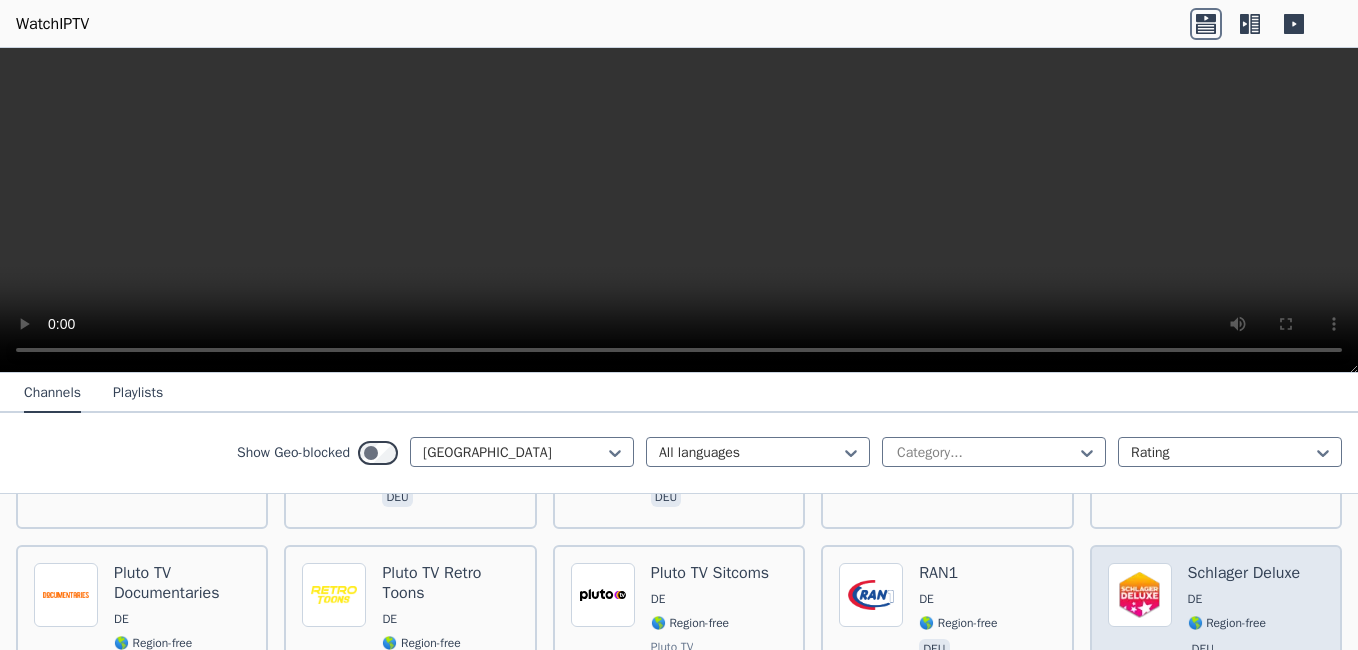click on "Schlager Deluxe" at bounding box center (1244, 573) 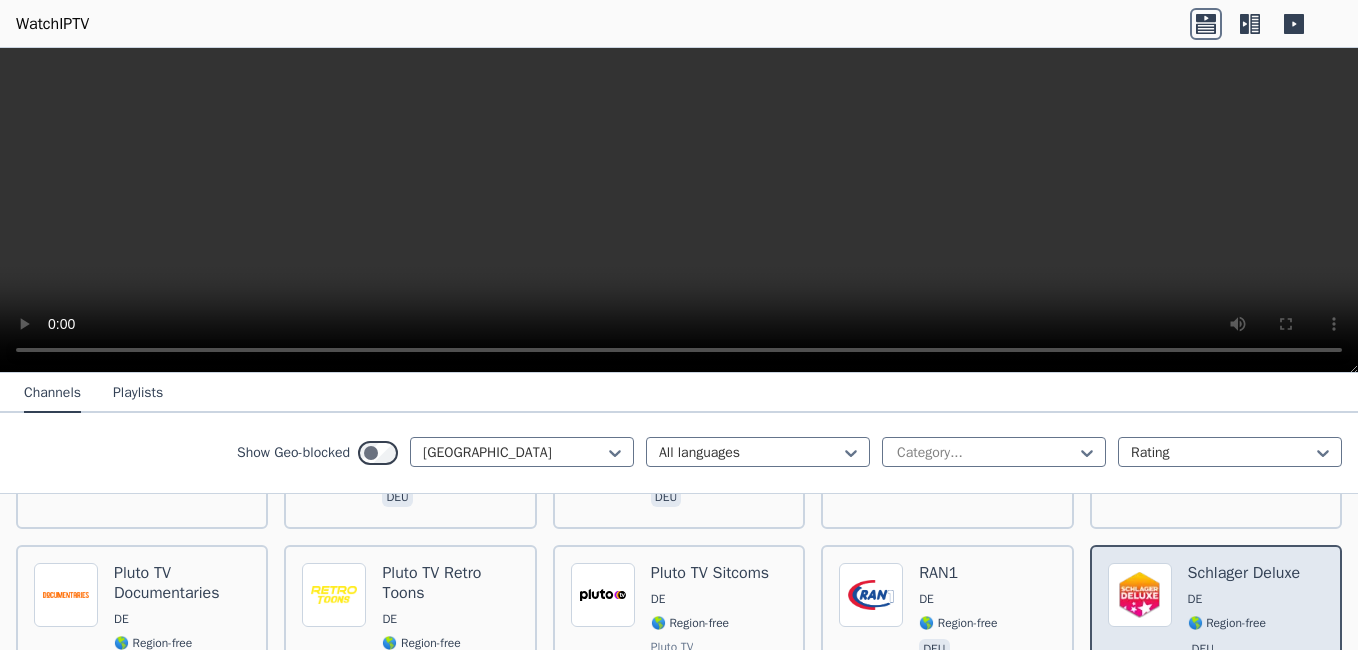 click on "Schlager Deluxe" at bounding box center [1244, 573] 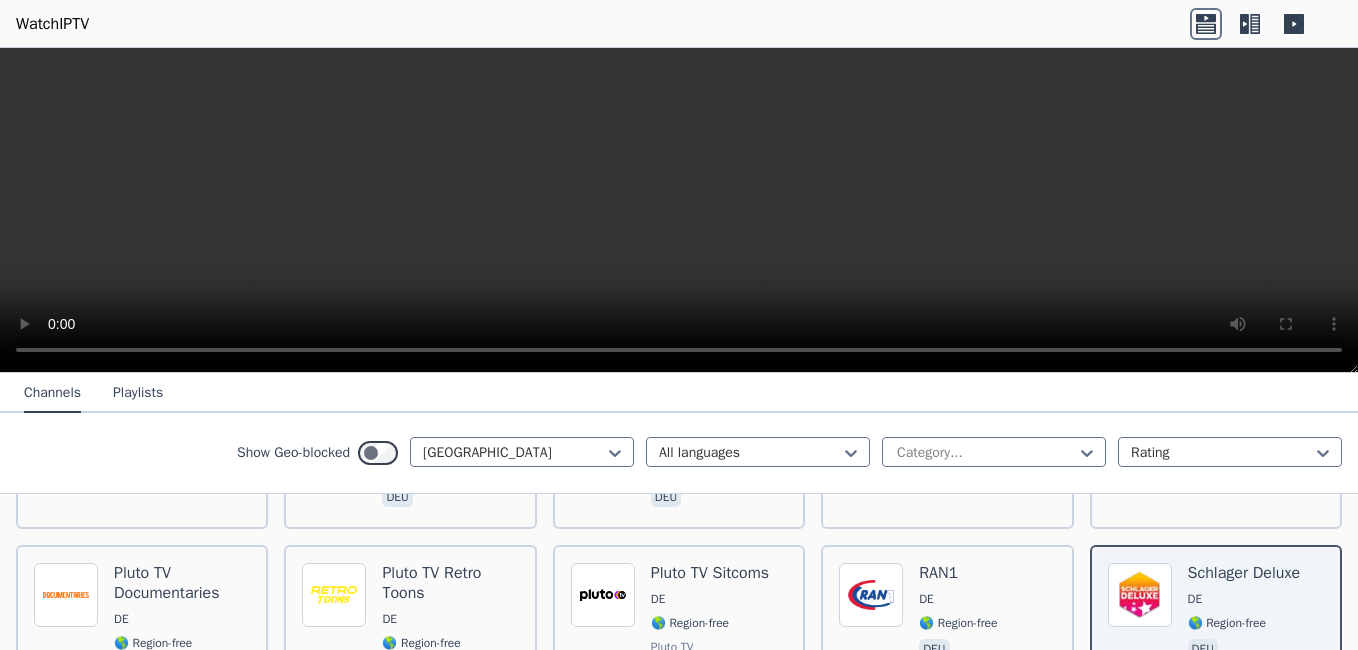click on "Popularity 700 More Than Sports TV DE 🌎 Region-free sports deu Popularity 485 Das Erste DE 🌎 Region-free general deu Popularity 440 Deluxe Dance DE 🌎 Region-free music eng Popularity 403 DW English DE 🌎 Region-free news eng Popularity 401 Pluto TV Movies DE 🌎 Region-free Pluto TV movies deu Popularity 304 Action Sports DE 🌎 Region-free Pluto TV sports deu Popularity 299 Deluxe Music DE 🌎 Region-free music deu Popularity 215 MTV Unplugged DE 🌎 Region-free Pluto TV music deu Popularity 192 Deutsches Musik Fernsehen DE 🌎 Region-free music deu Popularity 188 SRF DE 🌎 Region-free general deu Popularity 173 auto motor und sport channel DE 🌎 Region-free auto deu Popularity 165 N24 Doku DE 🌎 Region-free documentary deu Popularity 159 Deluxe Flashback DE 🌎 Region-free music eng Popularity 158 Deluxe Lounge DE 🌎 Region-free music deu Popularity 154 Motorvision DE 🌎 Region-free auto eng Popularity 150 Pluto TV Kultfilme DE 🌎 Region-free Pluto TV movies deu Popularity 143 9" at bounding box center [679, 635] 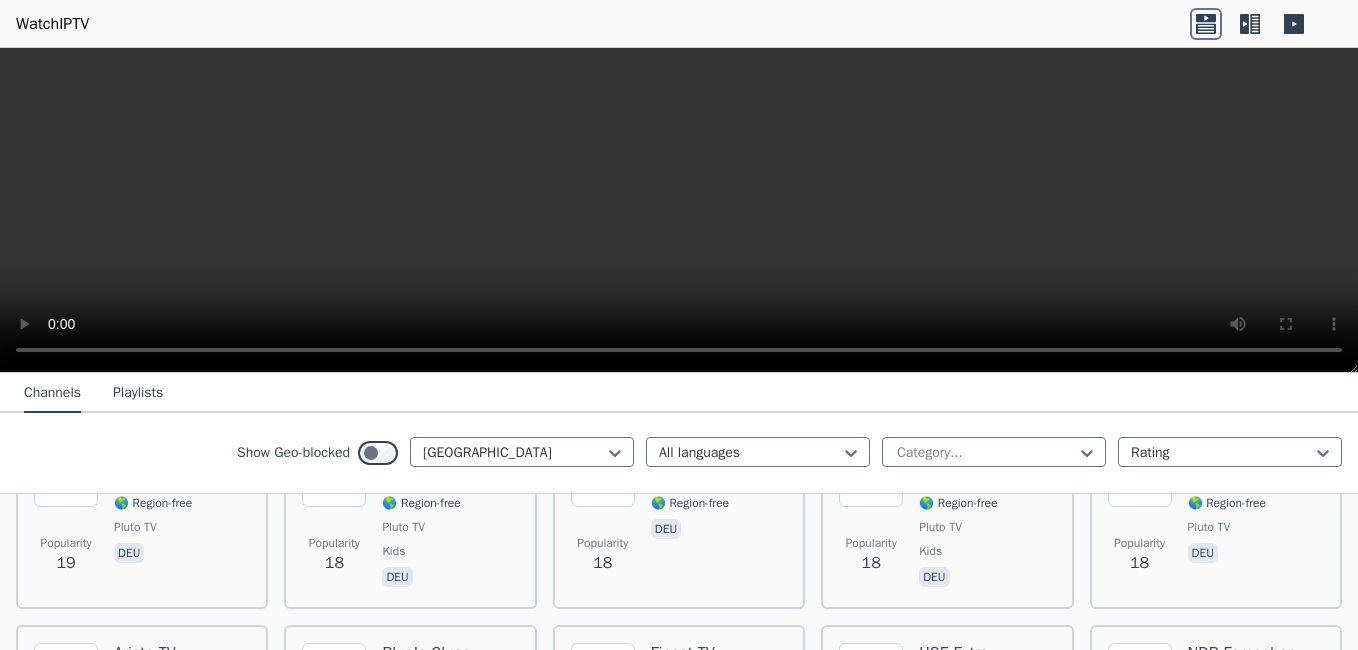 scroll, scrollTop: 6160, scrollLeft: 0, axis: vertical 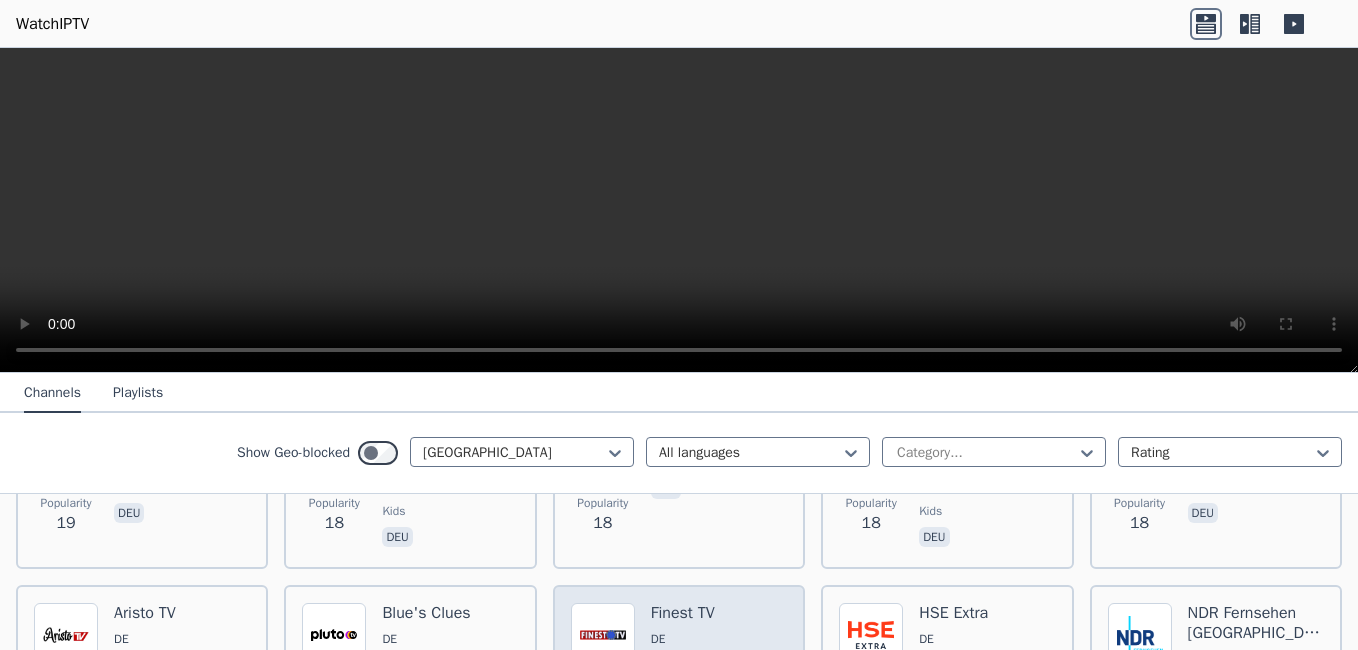 click on "Finest TV" at bounding box center (690, 613) 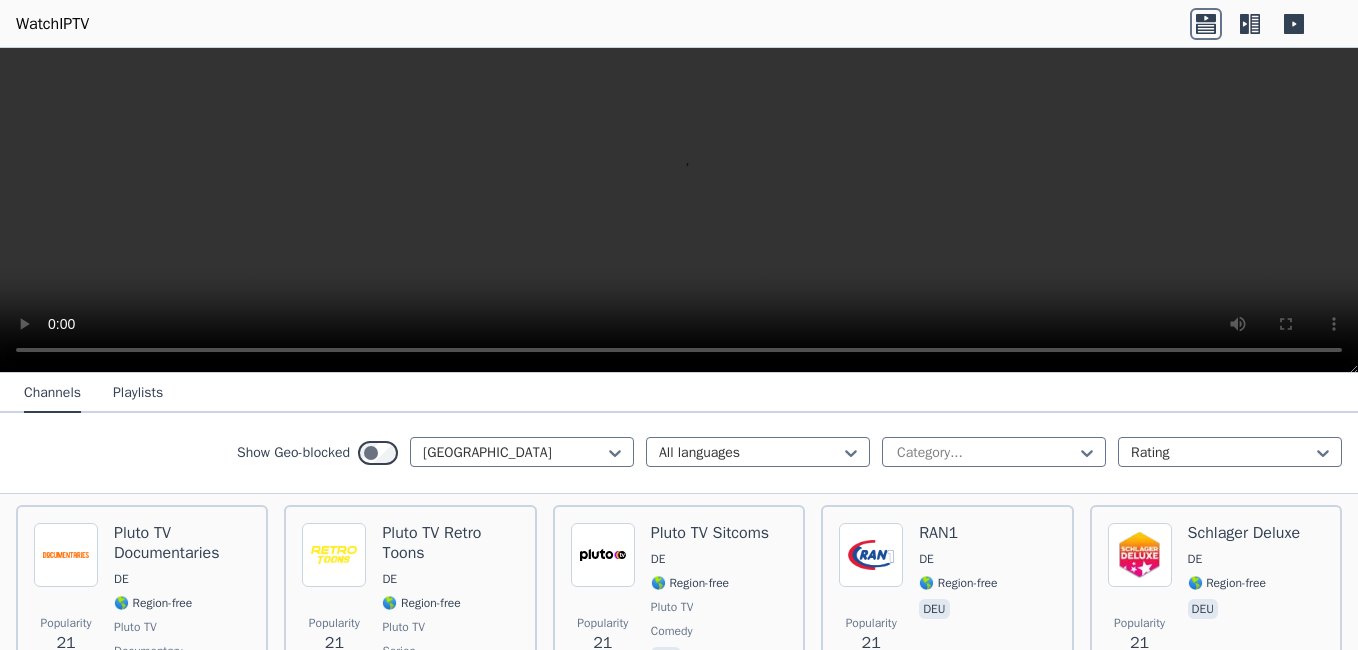 scroll, scrollTop: 5360, scrollLeft: 0, axis: vertical 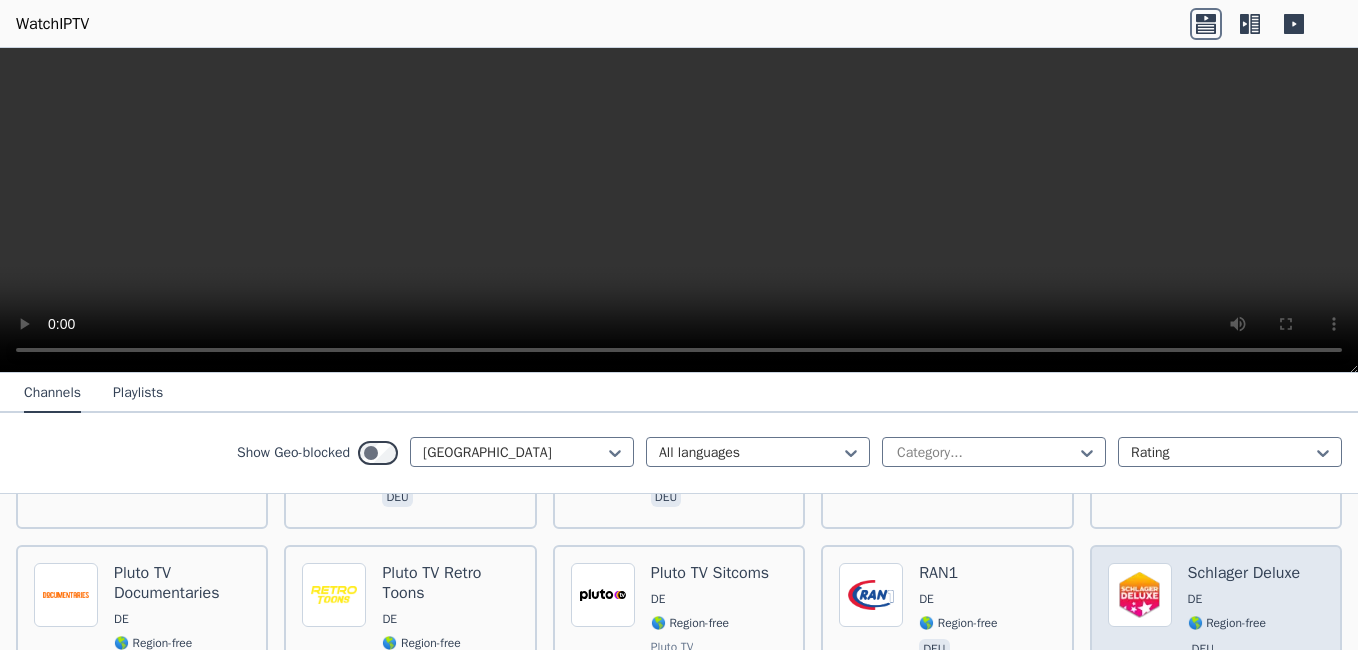 click on "Schlager Deluxe" at bounding box center (1244, 573) 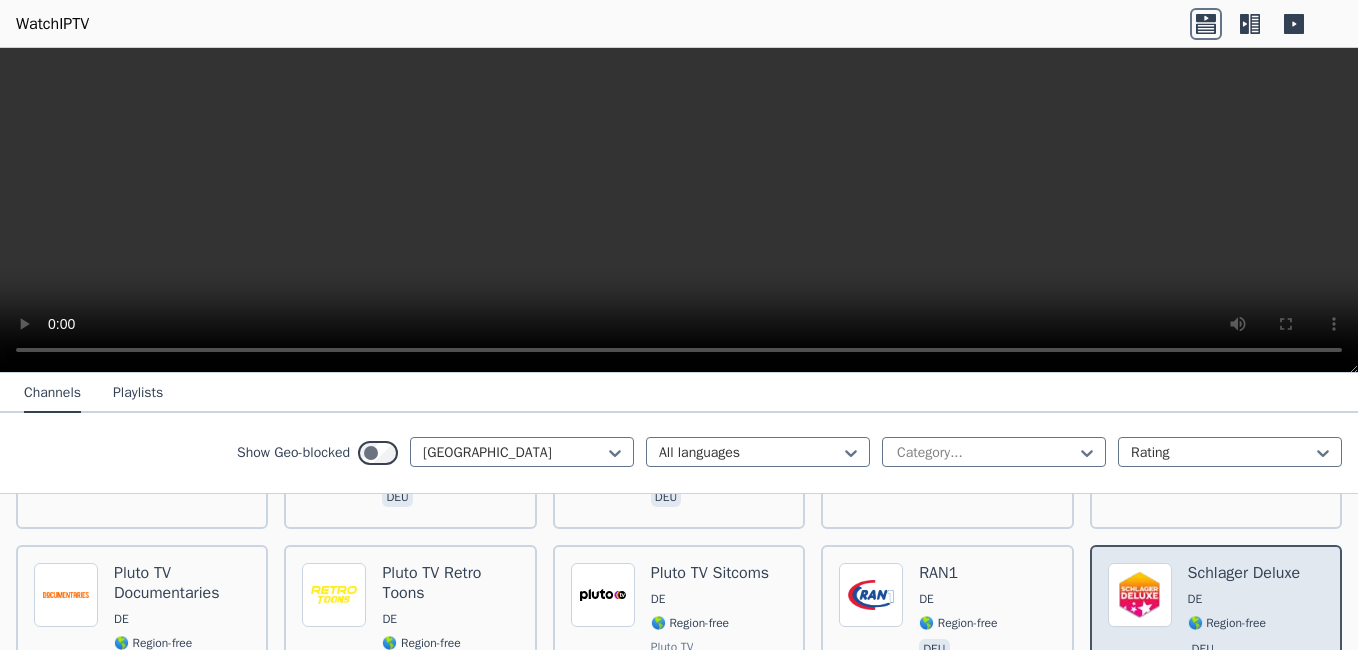click on "Schlager Deluxe" at bounding box center [1244, 573] 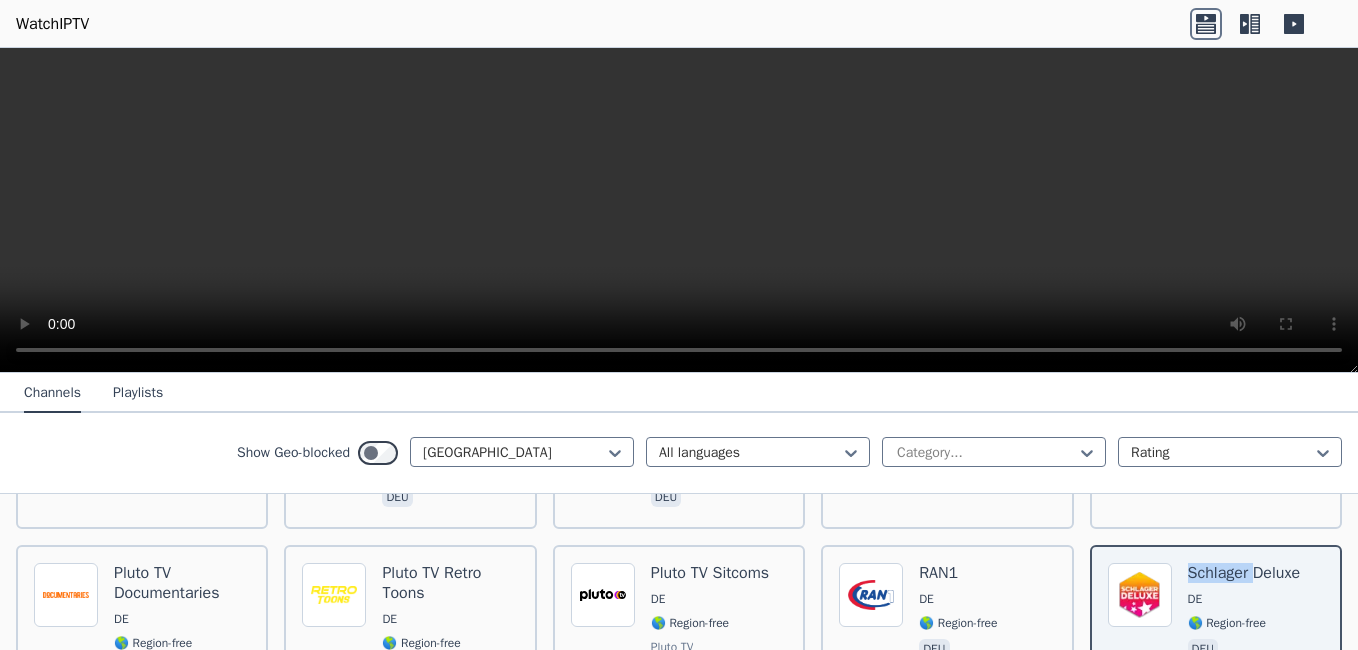 drag, startPoint x: 1261, startPoint y: 520, endPoint x: 1330, endPoint y: 545, distance: 73.38937 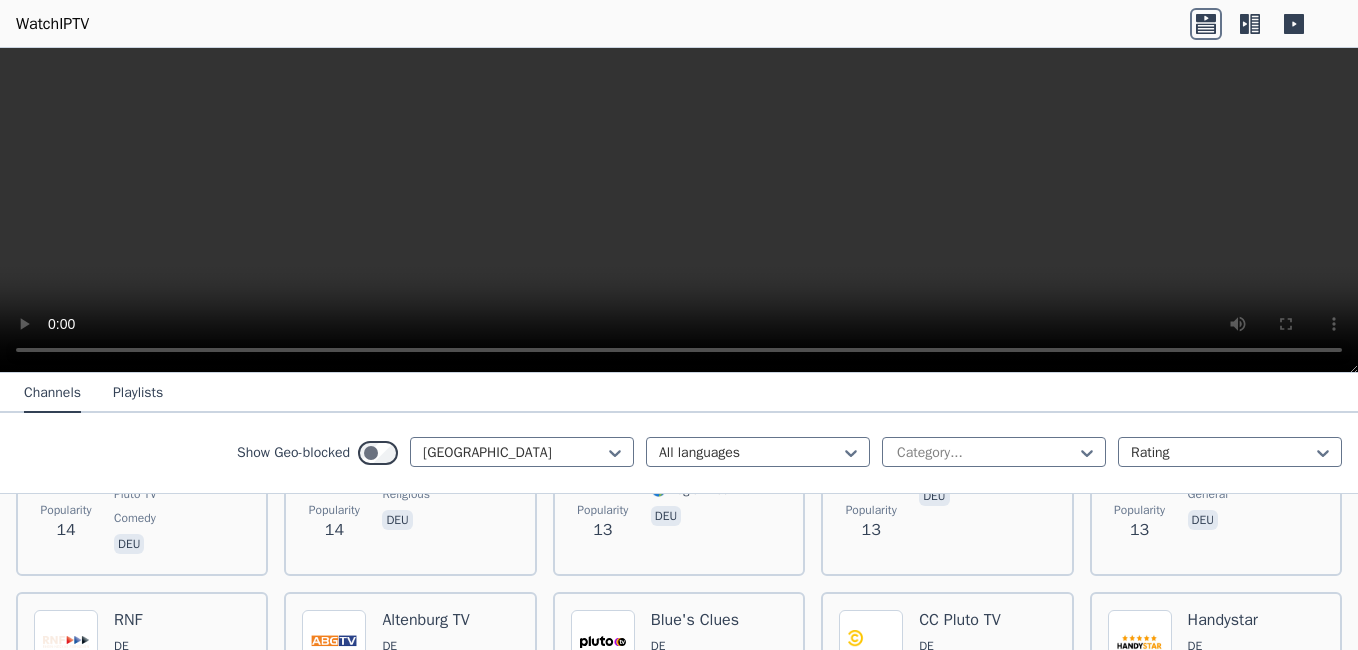 scroll, scrollTop: 7480, scrollLeft: 0, axis: vertical 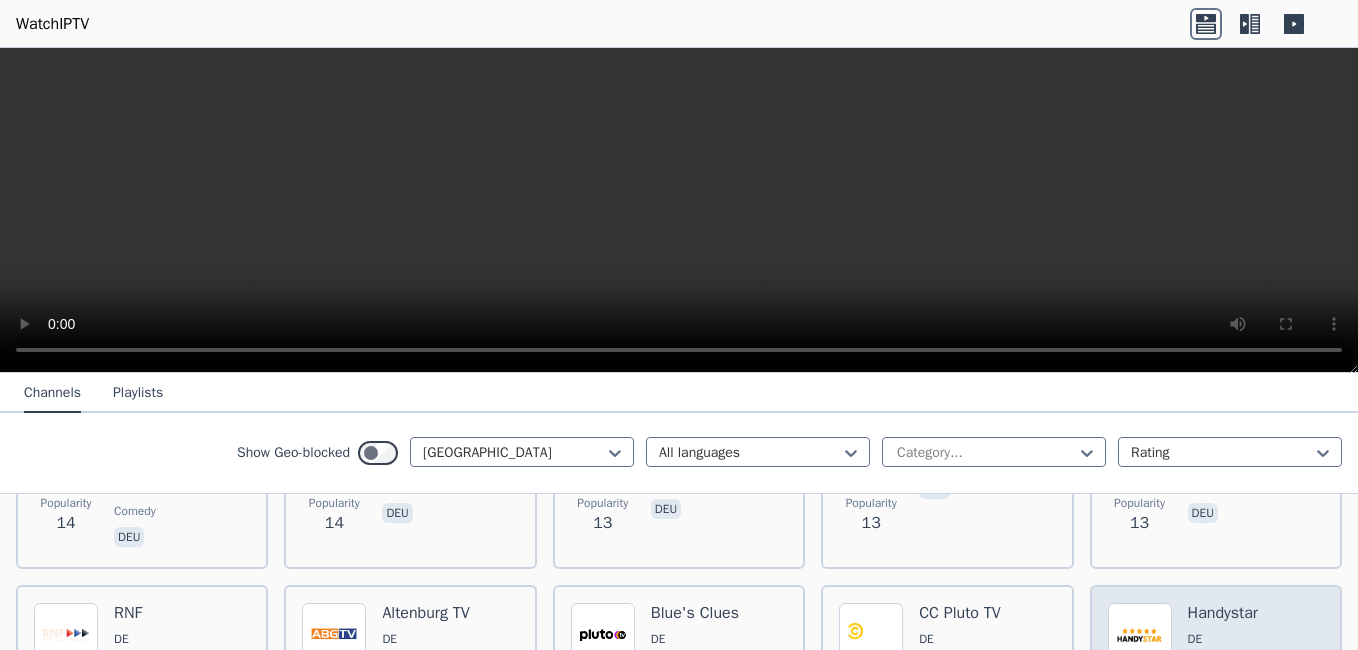 click on "Handystar" at bounding box center [1227, 613] 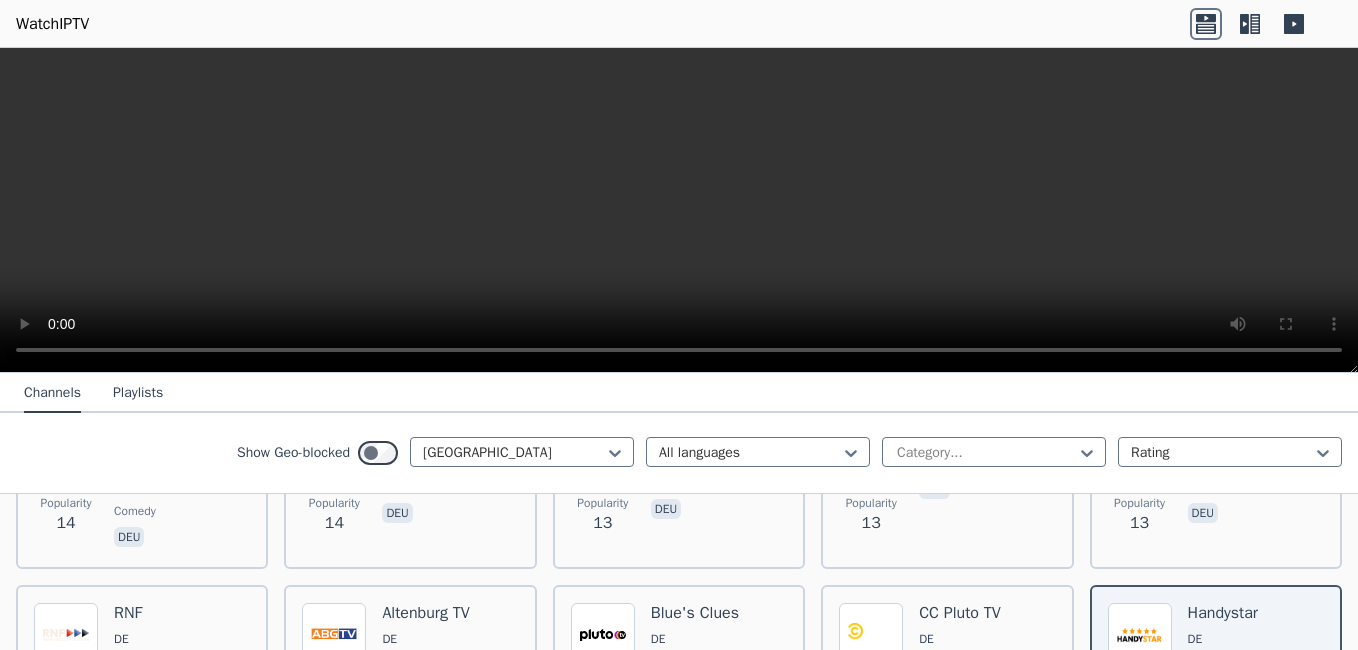 click on "Popularity 700 More Than Sports TV DE 🌎 Region-free sports deu Popularity 485 Das Erste DE 🌎 Region-free general deu Popularity 440 Deluxe Dance DE 🌎 Region-free music eng Popularity 403 DW English DE 🌎 Region-free news eng Popularity 401 Pluto TV Movies DE 🌎 Region-free Pluto TV movies deu Popularity 304 Action Sports DE 🌎 Region-free Pluto TV sports deu Popularity 299 Deluxe Music DE 🌎 Region-free music deu Popularity 215 MTV Unplugged DE 🌎 Region-free Pluto TV music deu Popularity 192 Deutsches Musik Fernsehen DE 🌎 Region-free music deu Popularity 188 SRF DE 🌎 Region-free general deu Popularity 173 auto motor und sport channel DE 🌎 Region-free auto deu Popularity 165 N24 Doku DE 🌎 Region-free documentary deu Popularity 159 Deluxe Flashback DE 🌎 Region-free music eng Popularity 158 Deluxe Lounge DE 🌎 Region-free music deu Popularity 154 Motorvision DE 🌎 Region-free auto eng Popularity 150 Pluto TV Kultfilme DE 🌎 Region-free Pluto TV movies deu Popularity 143 9" at bounding box center (679, -1485) 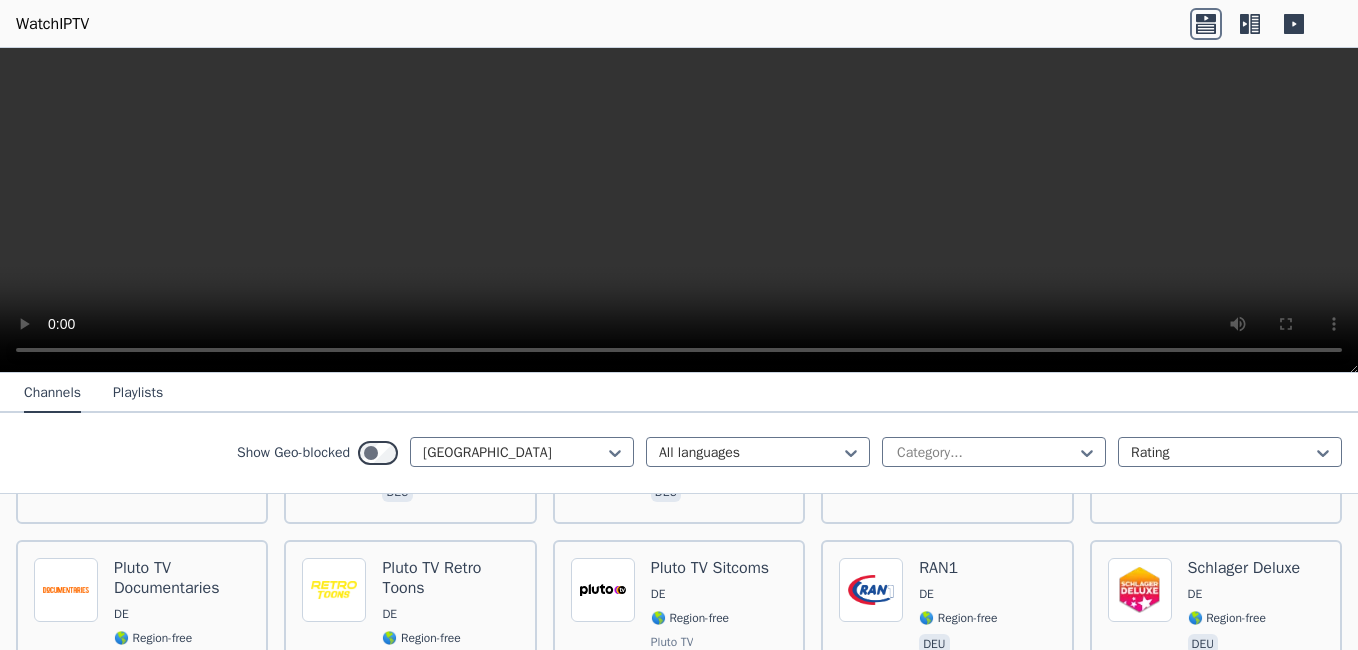 scroll, scrollTop: 5360, scrollLeft: 0, axis: vertical 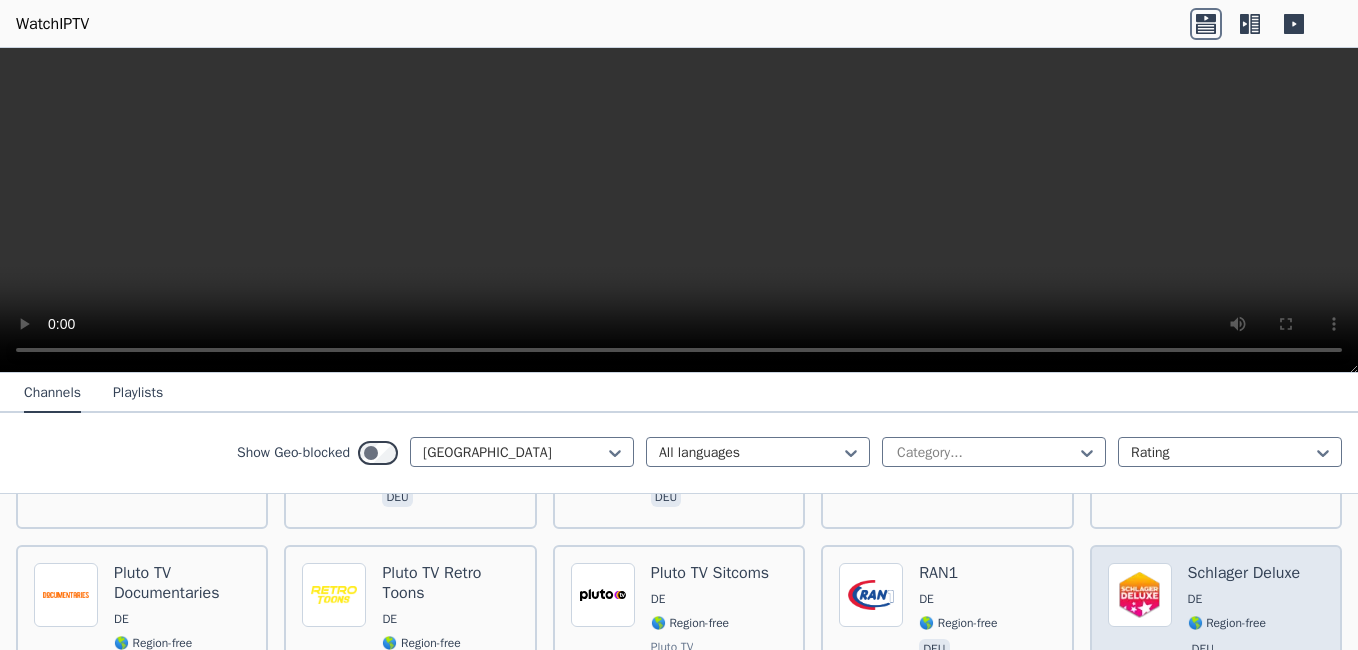 click on "Schlager Deluxe" at bounding box center [1244, 573] 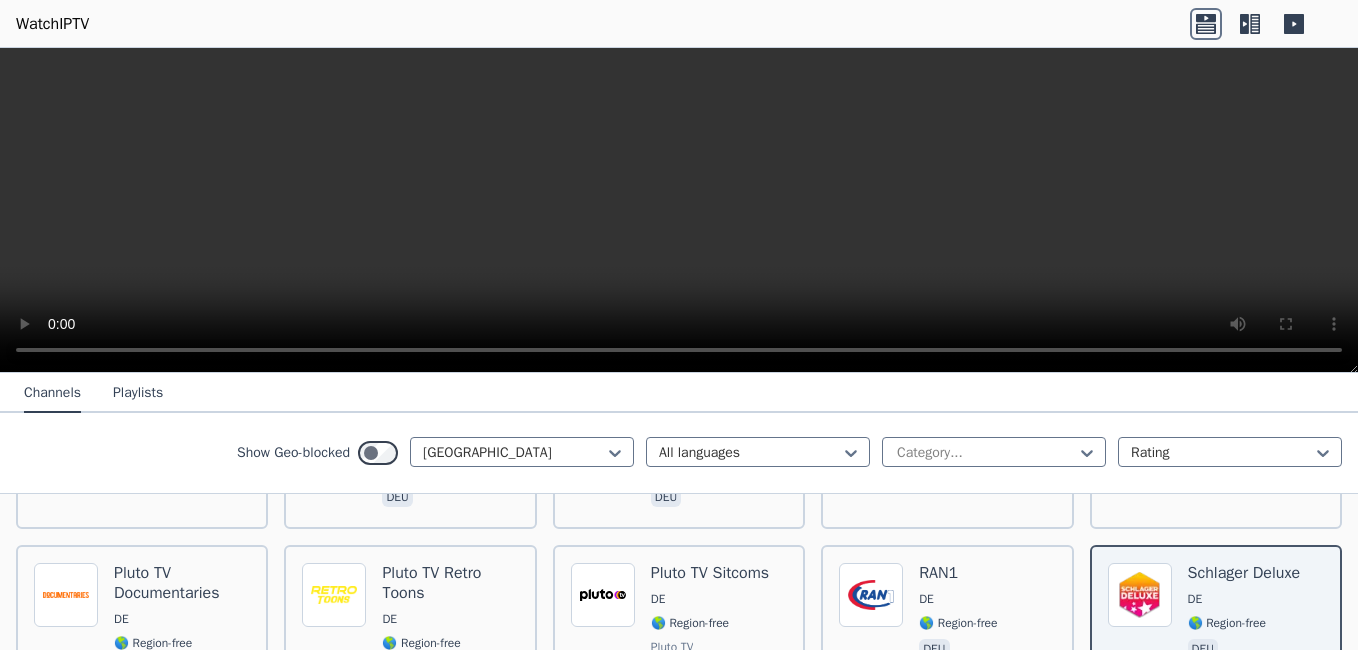 type 